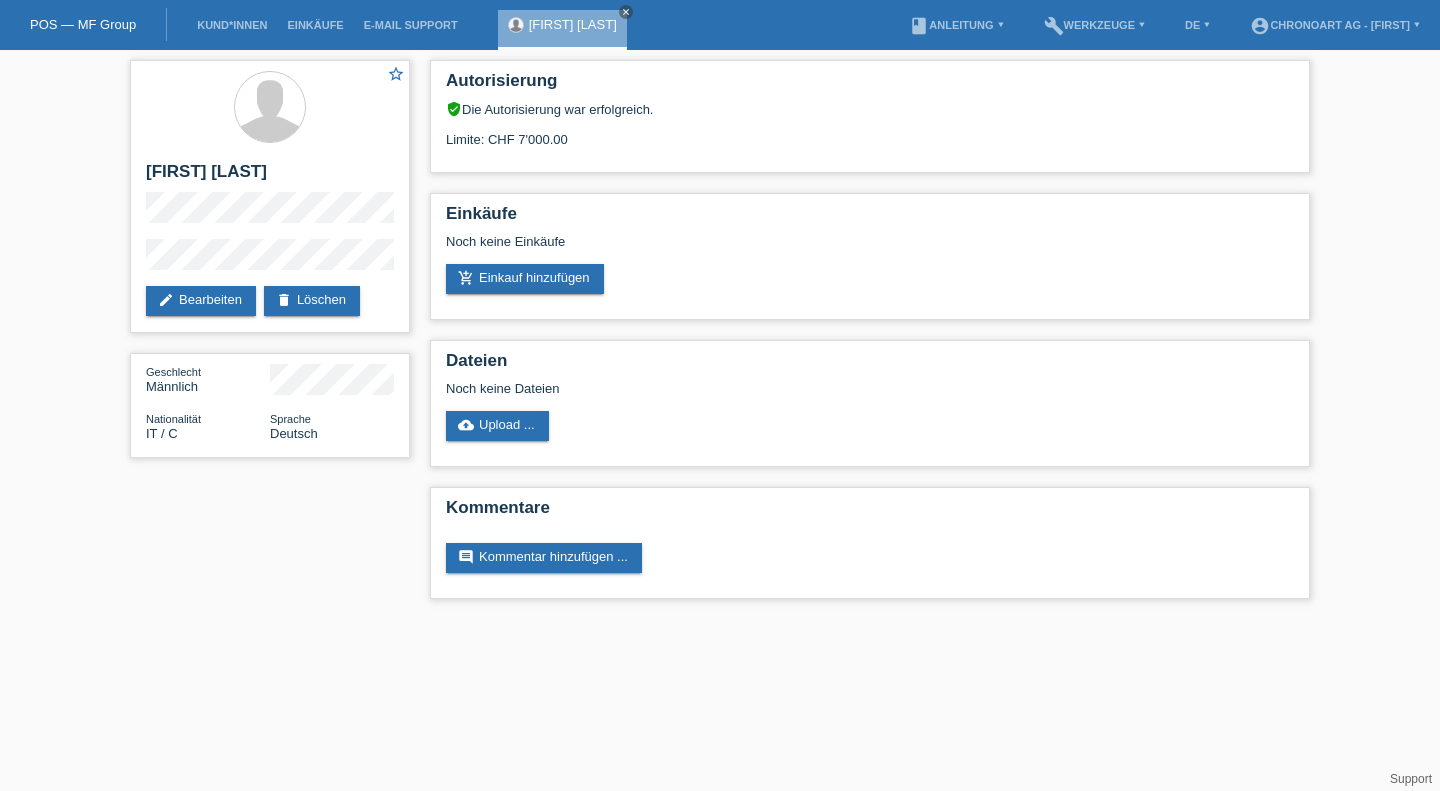 scroll, scrollTop: 0, scrollLeft: 0, axis: both 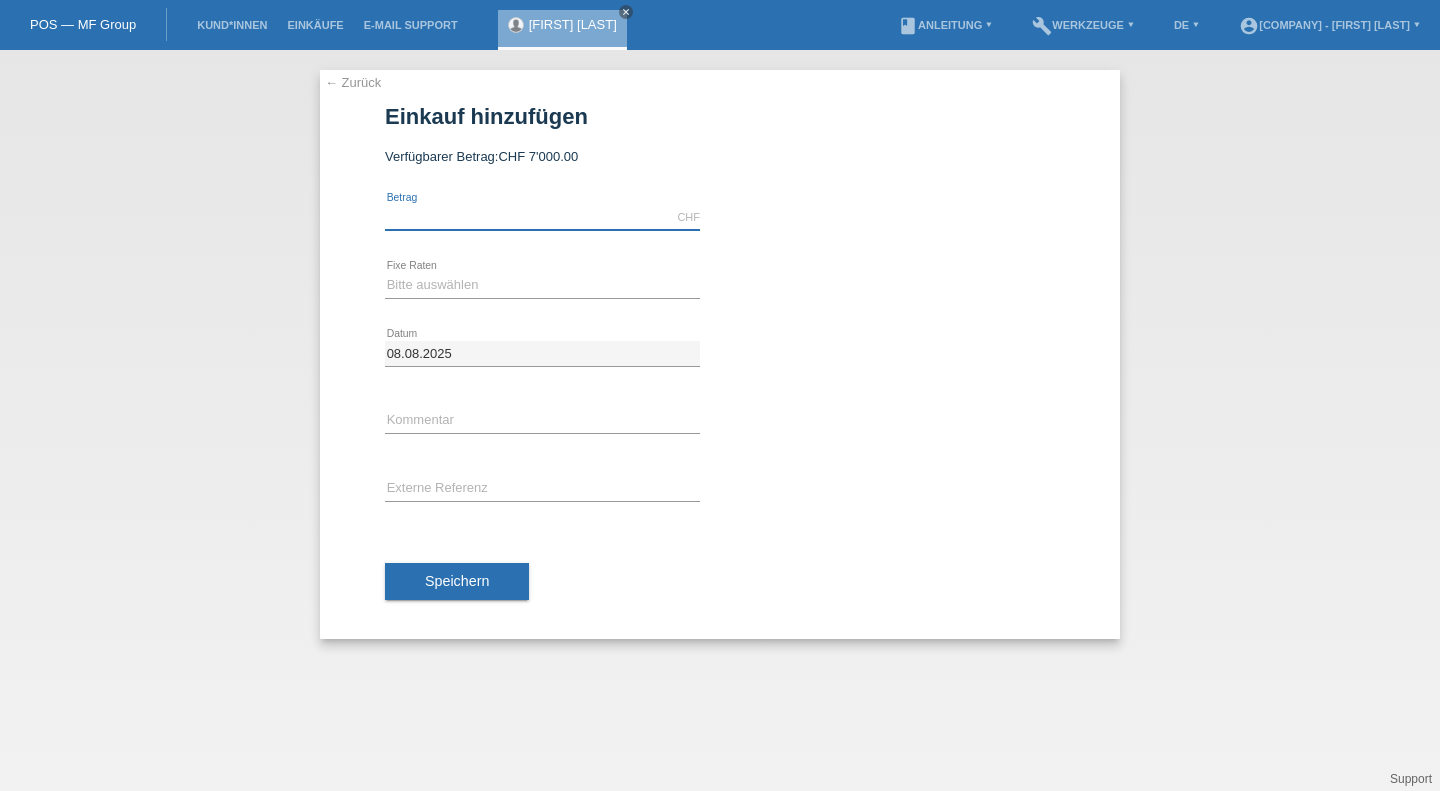 click at bounding box center [542, 217] 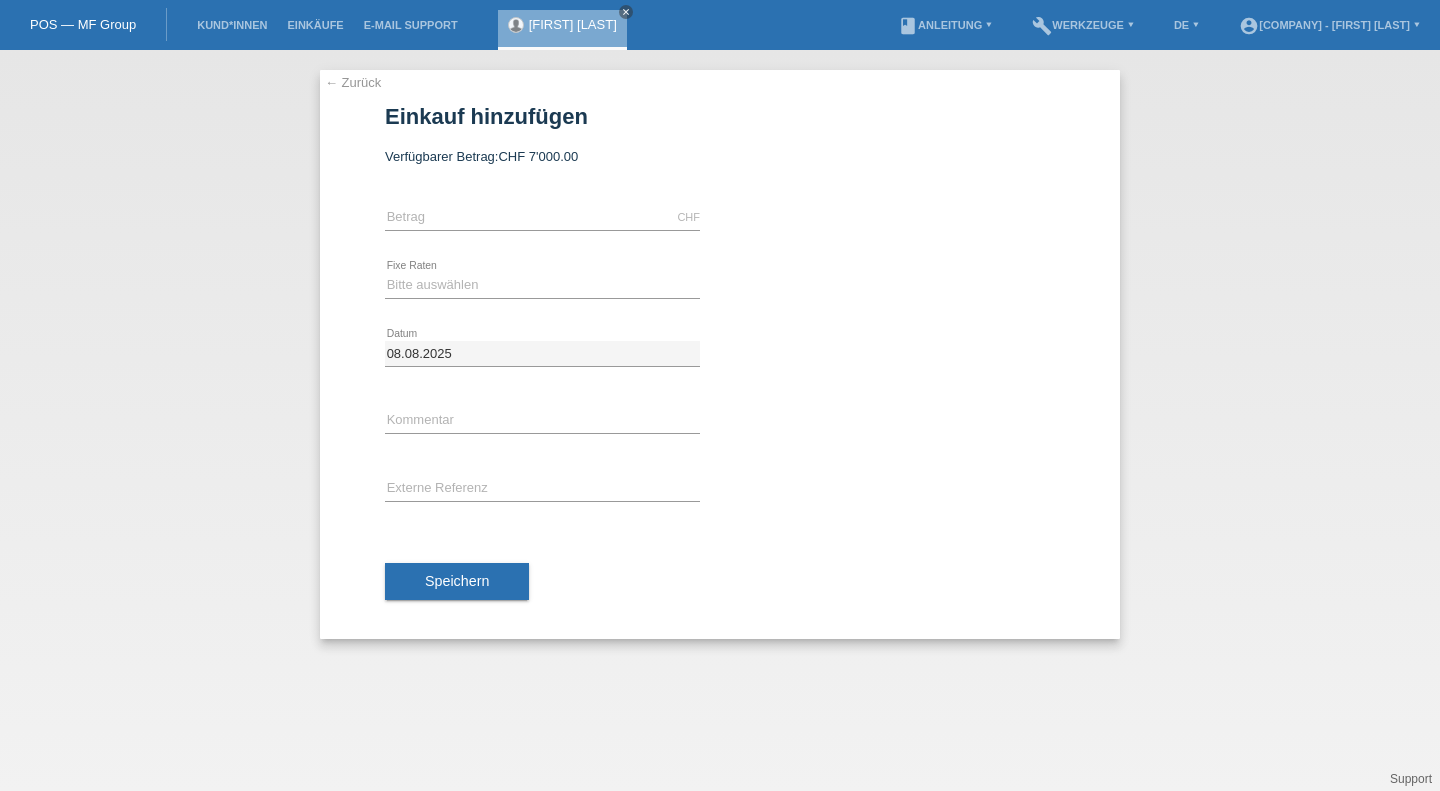 click on "CHF
error
Betrag" at bounding box center (542, 218) 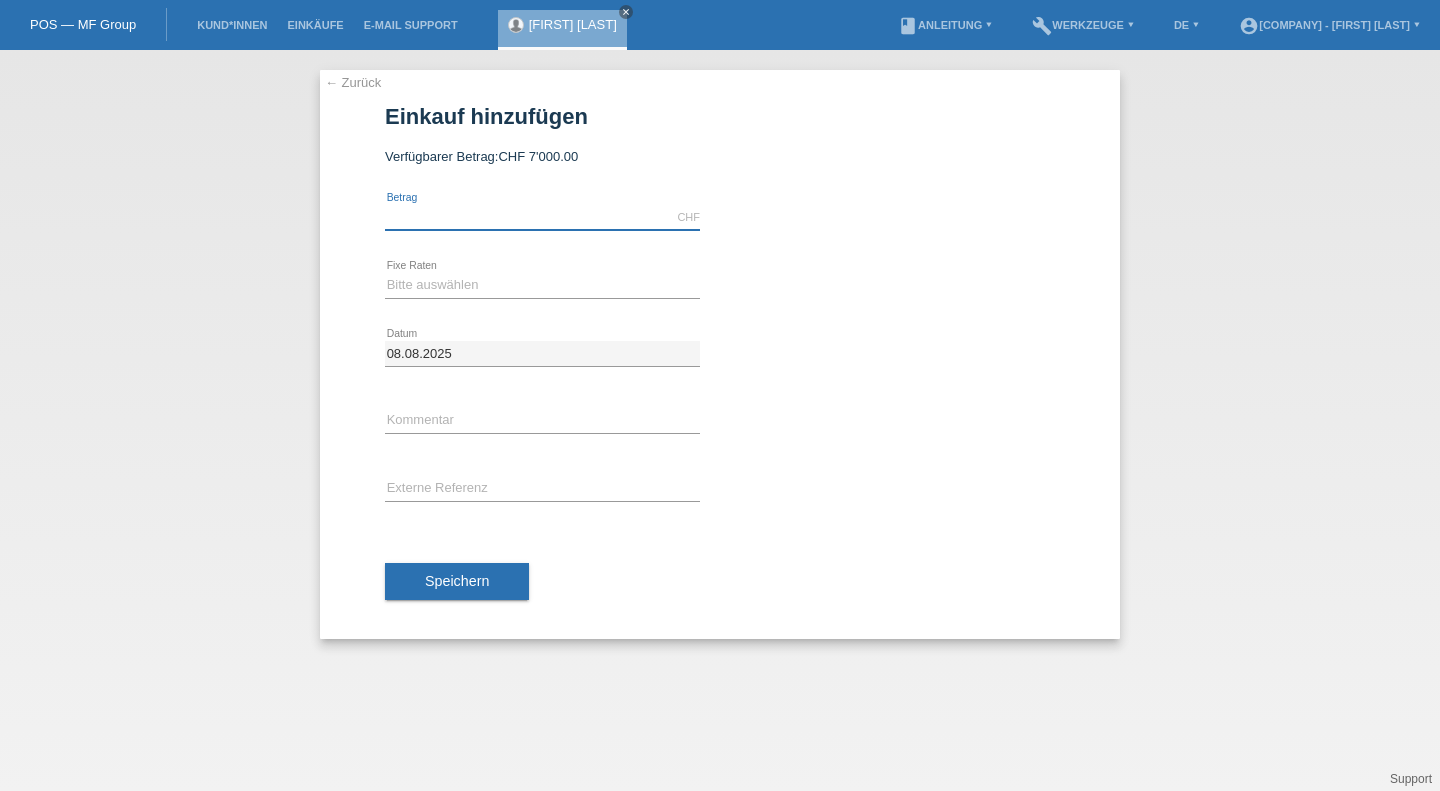 click at bounding box center (542, 217) 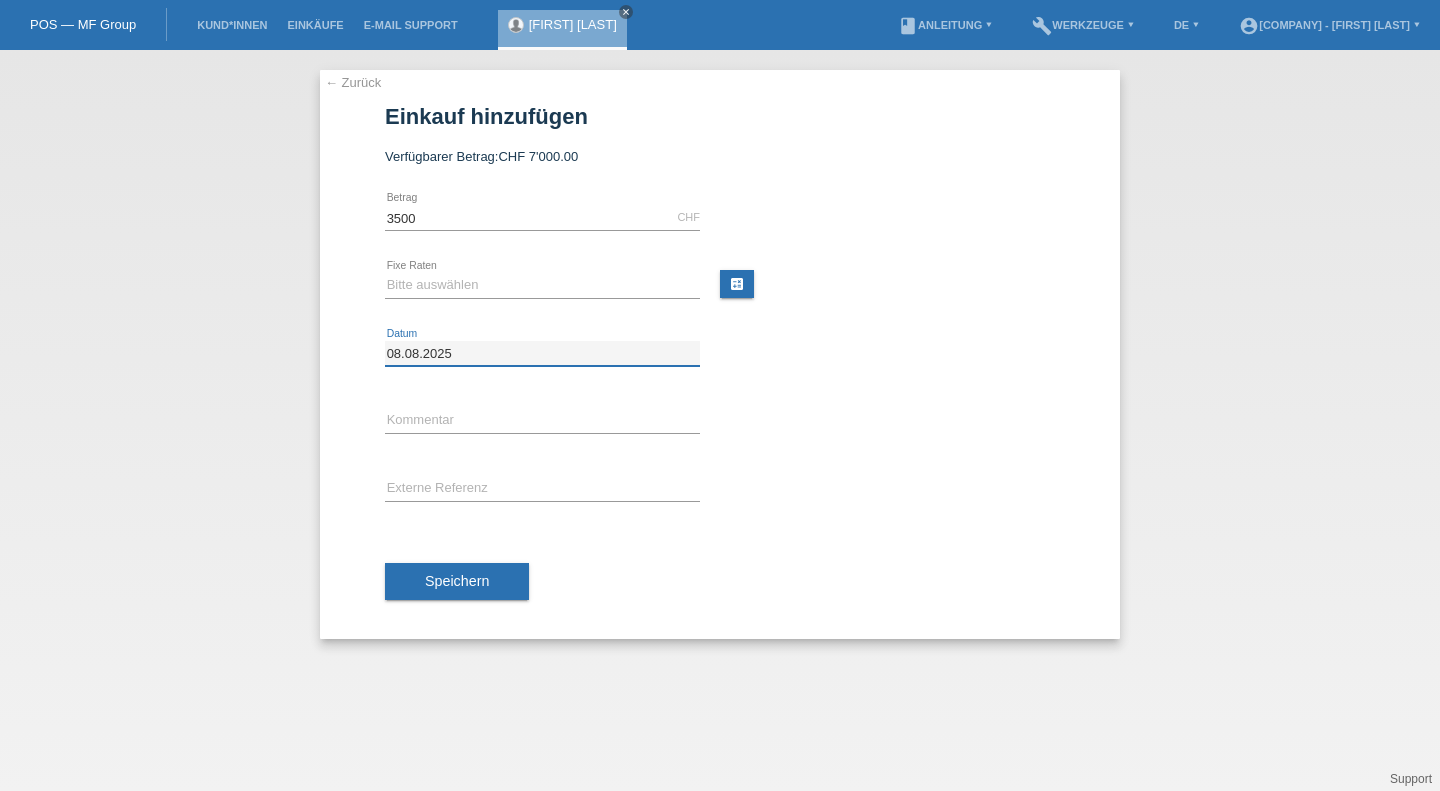 type on "3500.00" 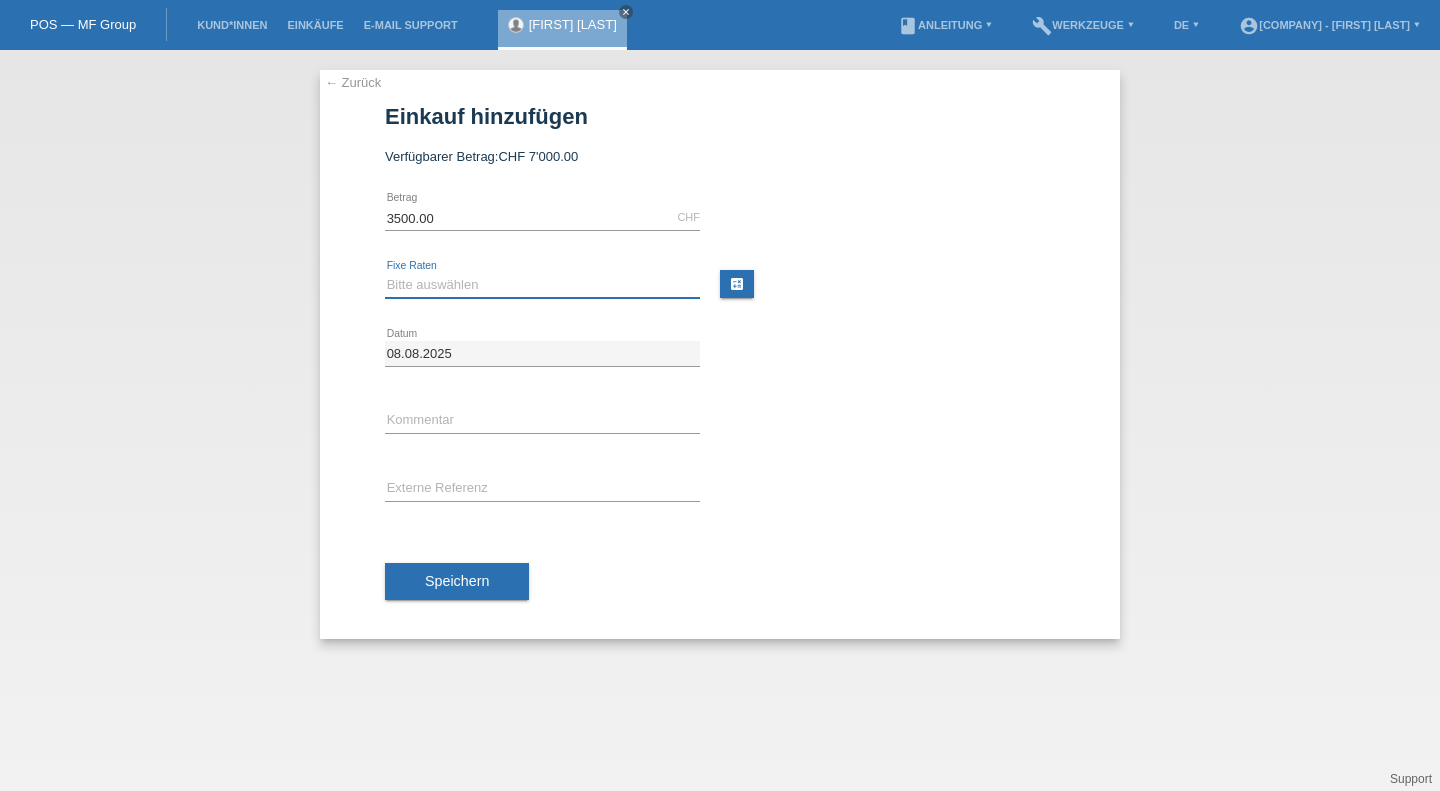 click on "Bitte auswählen
6 Raten
12 Raten
18 Raten
24 Raten" at bounding box center [542, 285] 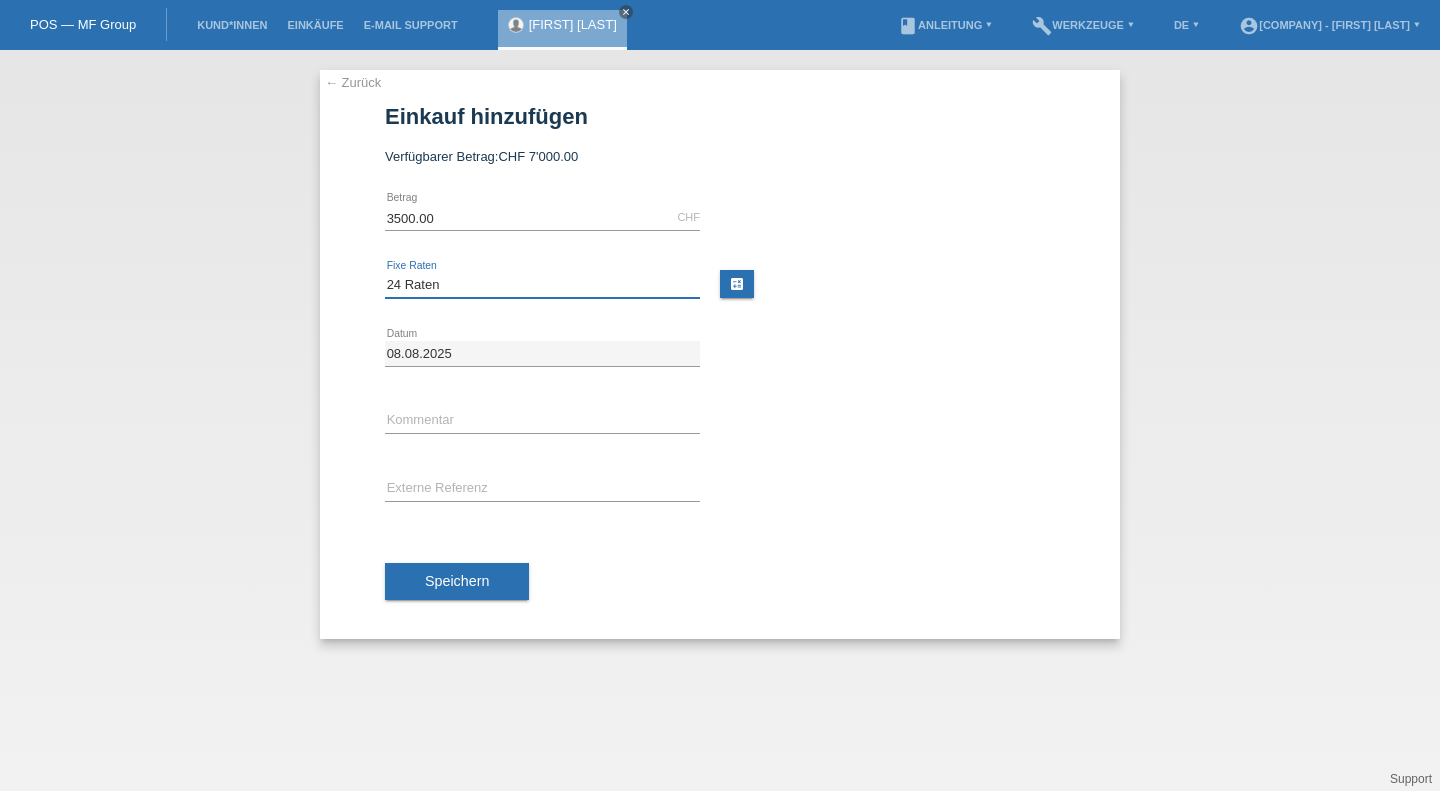 click on "Bitte auswählen
6 Raten
12 Raten
18 Raten
24 Raten" at bounding box center (542, 285) 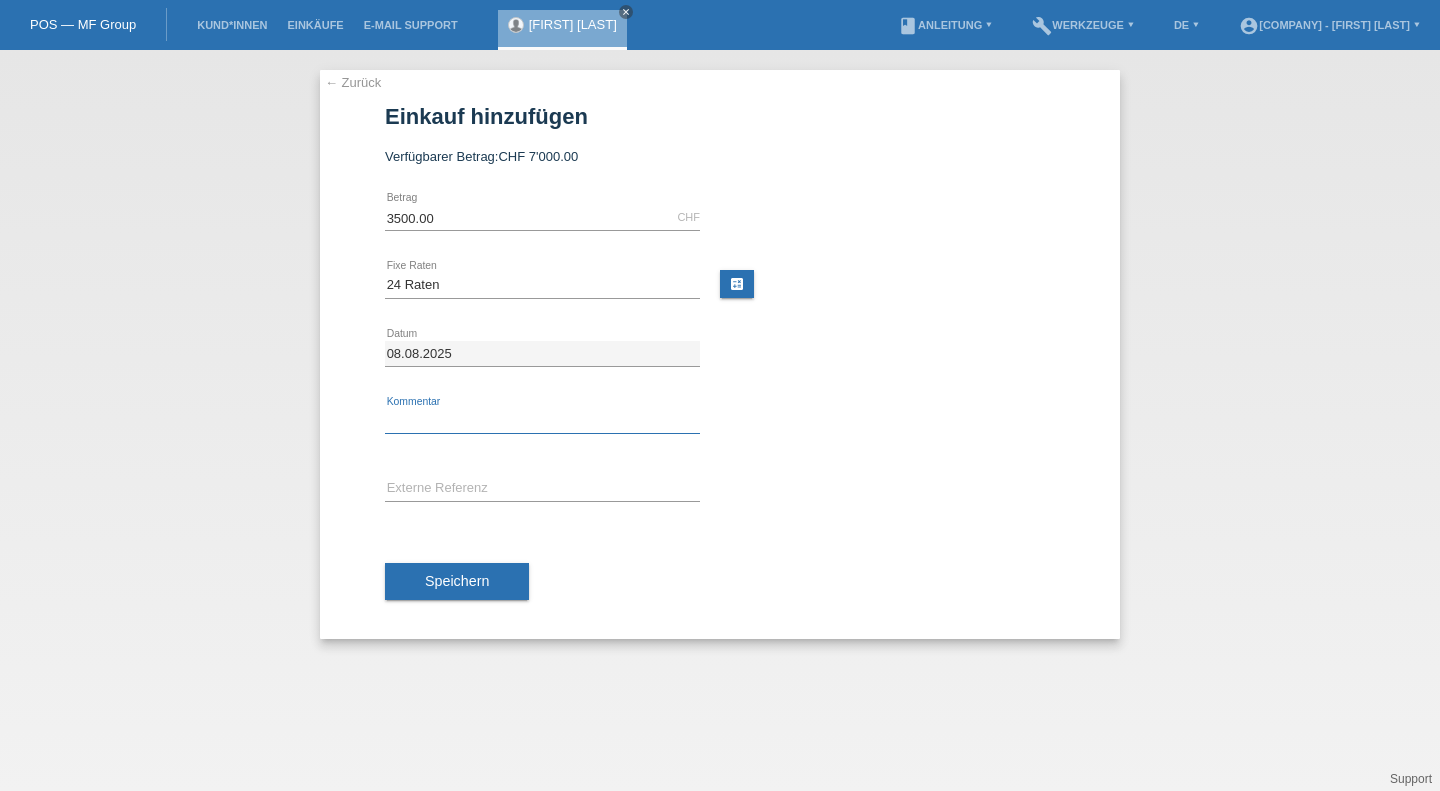 click at bounding box center (542, 421) 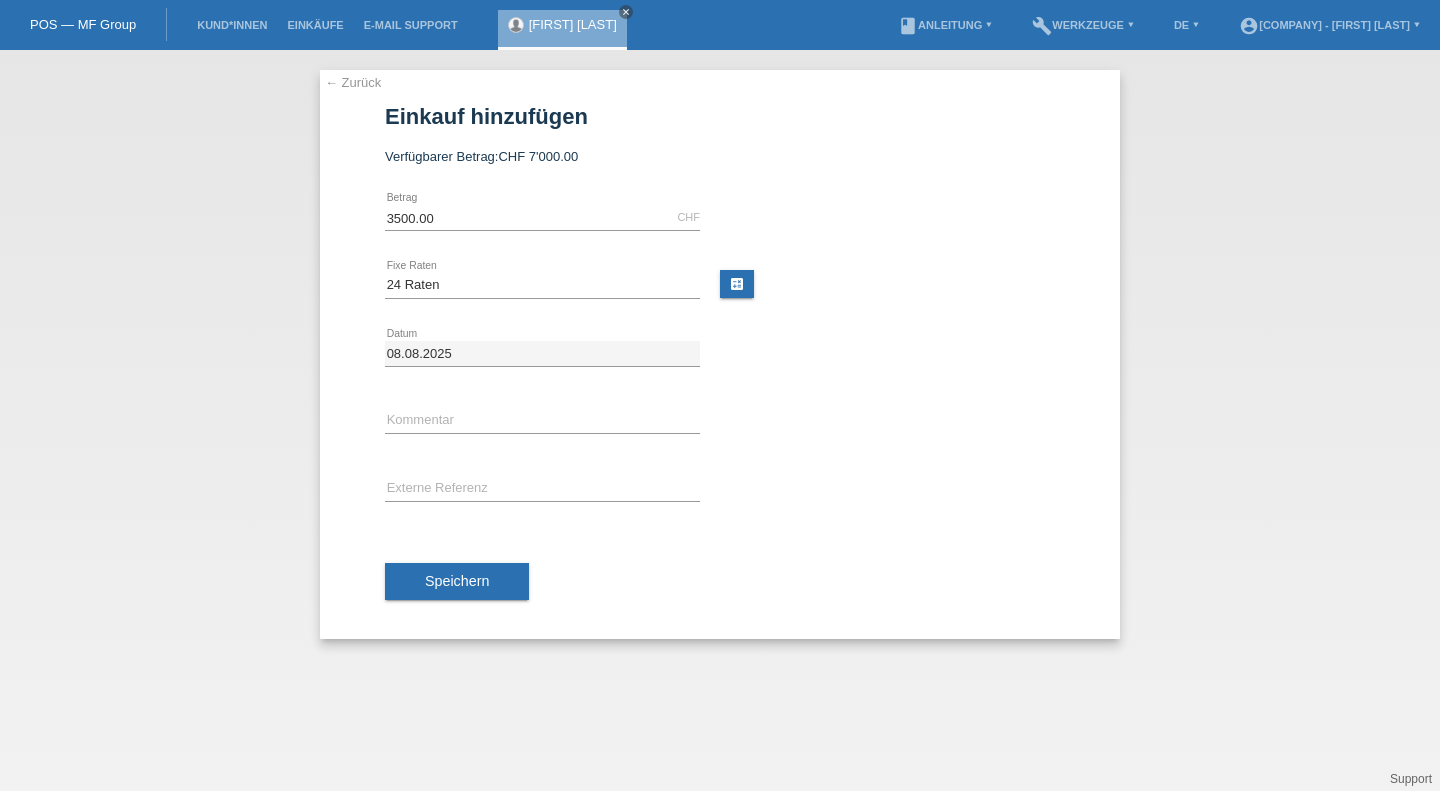 drag, startPoint x: 870, startPoint y: 431, endPoint x: 843, endPoint y: 439, distance: 28.160255 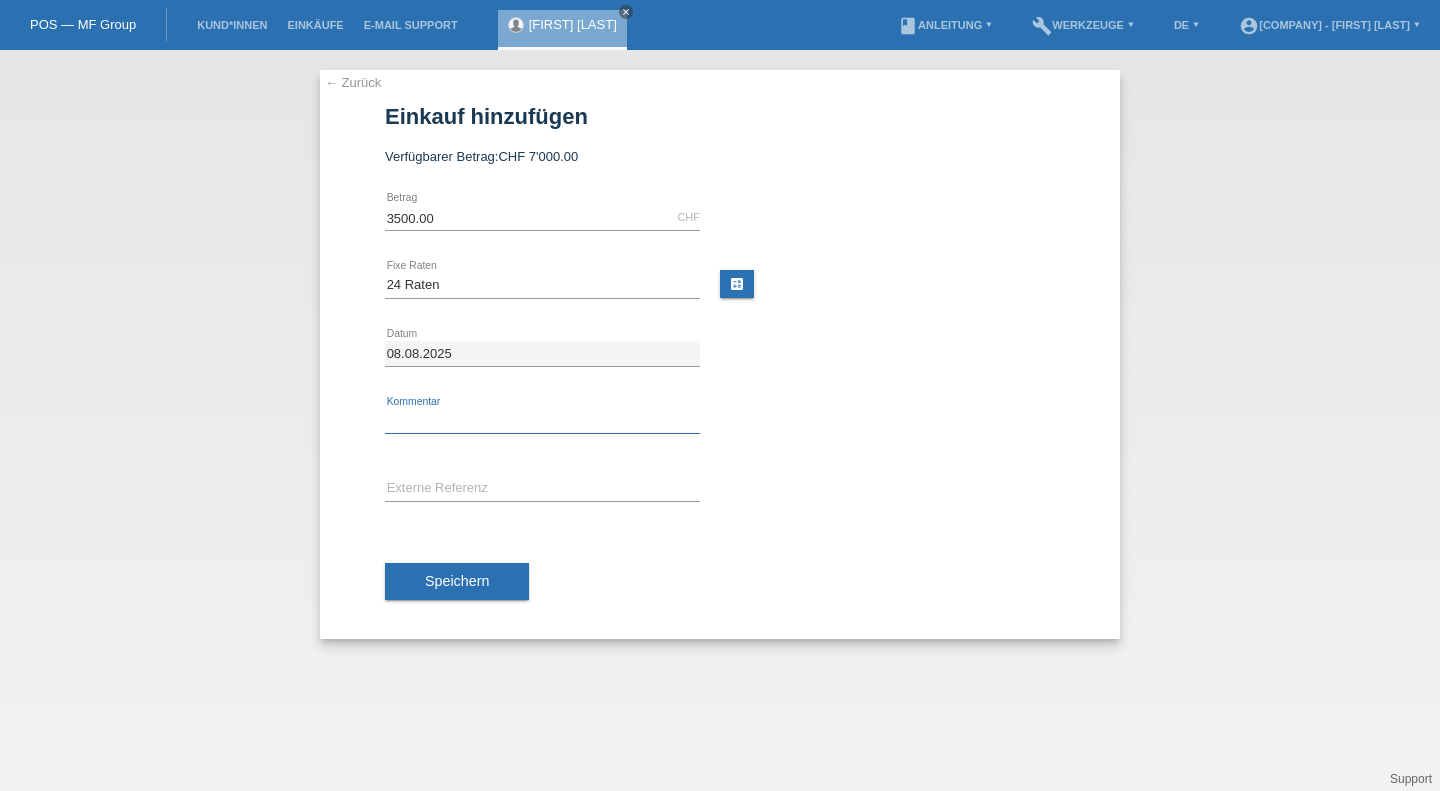 click at bounding box center (542, 421) 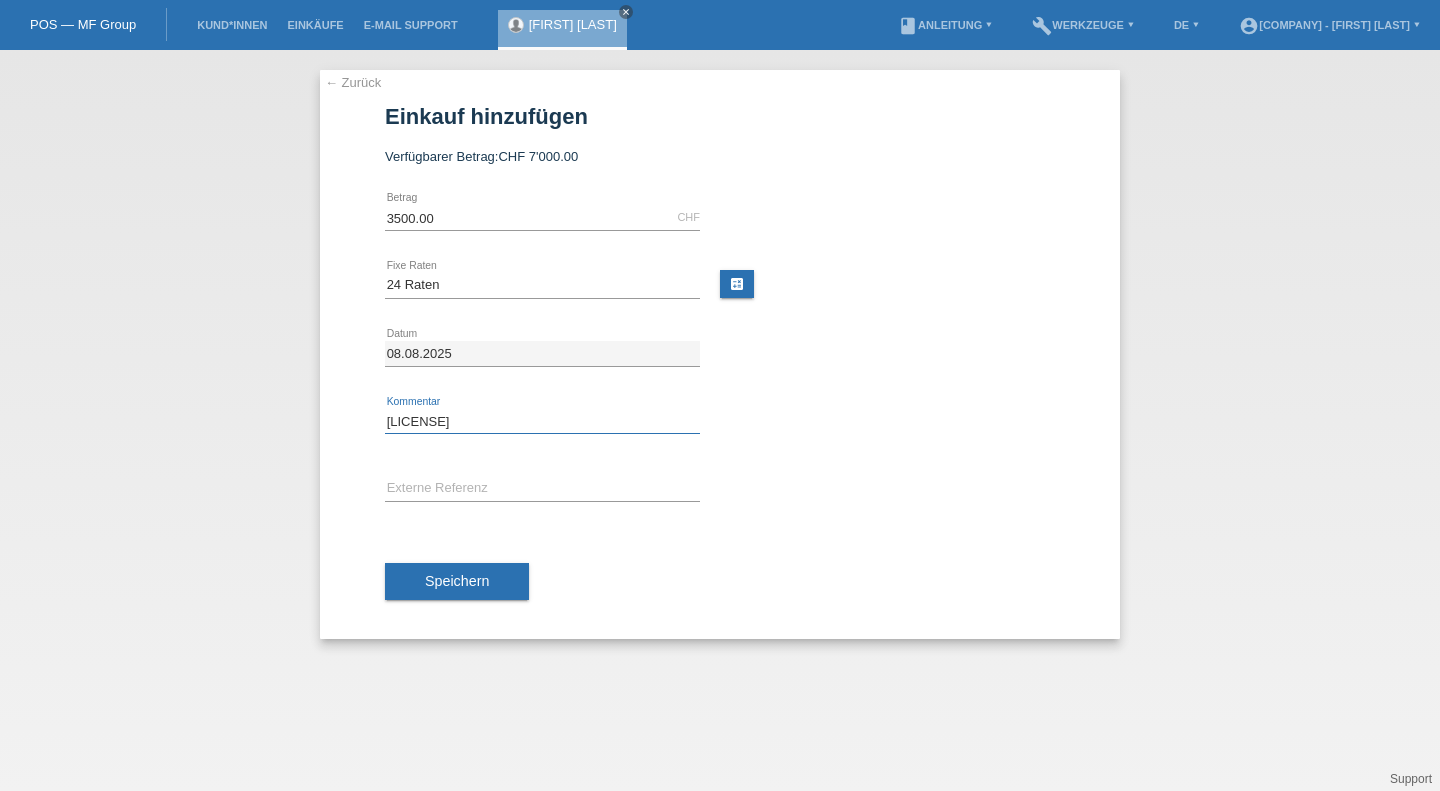 type on "R25-0797-1" 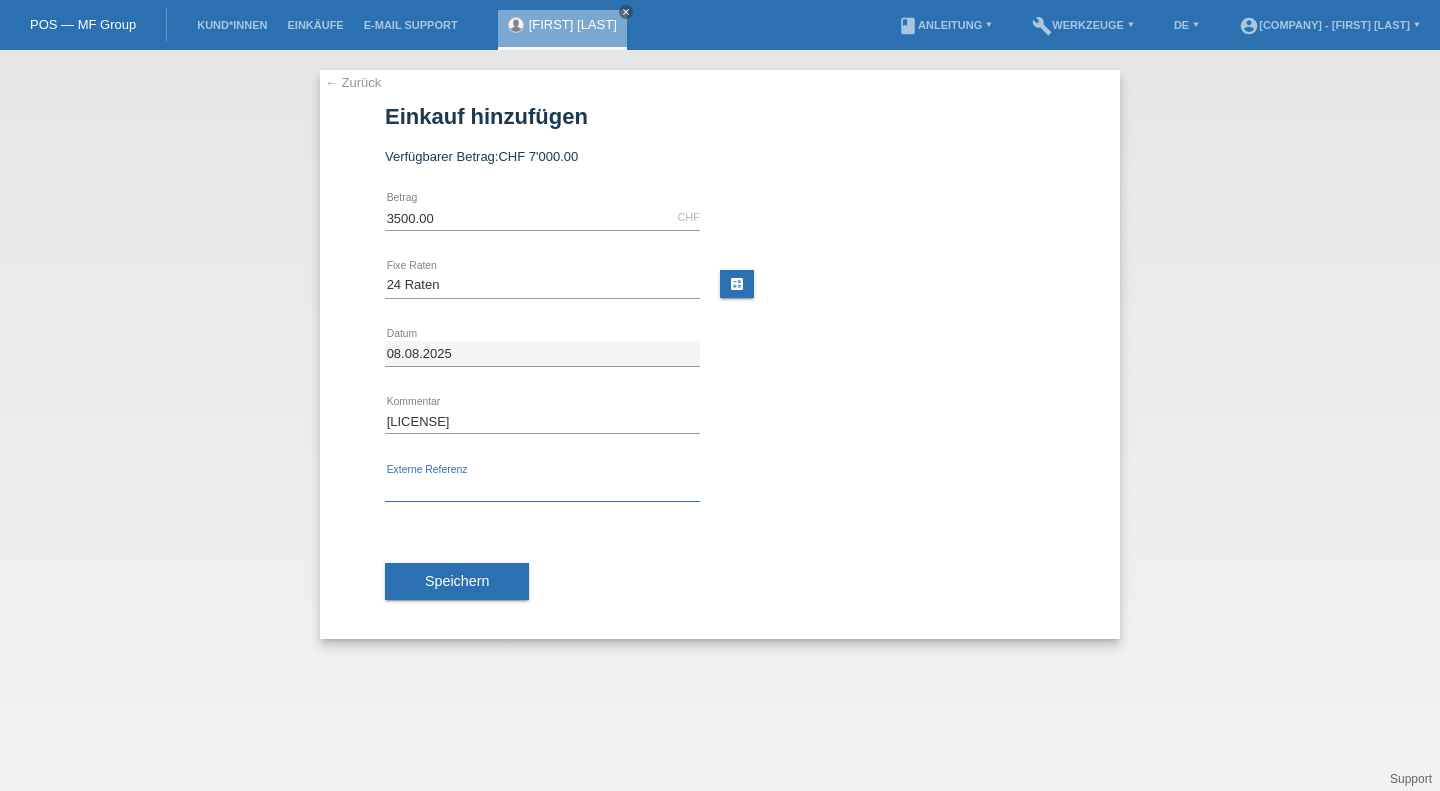 click at bounding box center [542, 489] 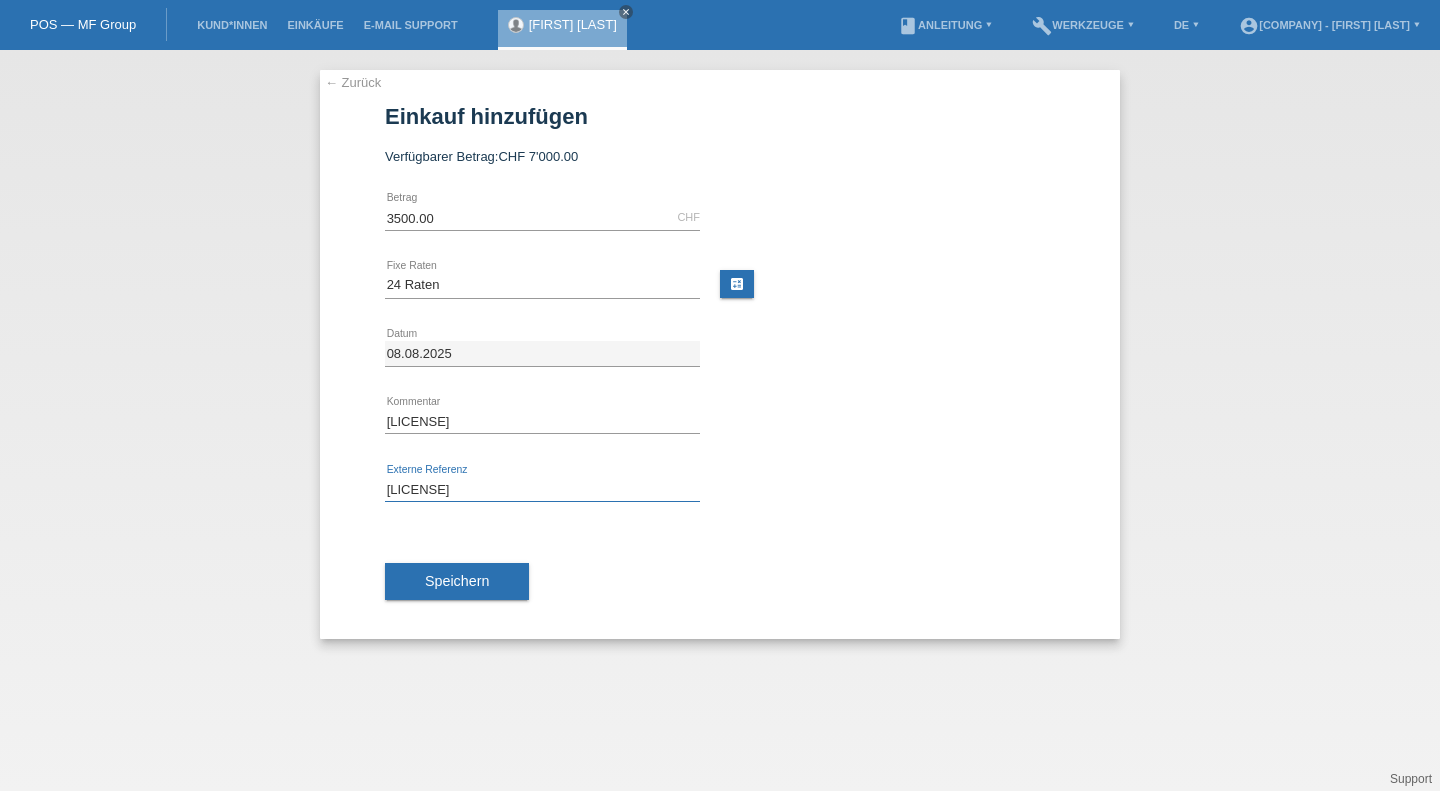 type on "R25-0797-1" 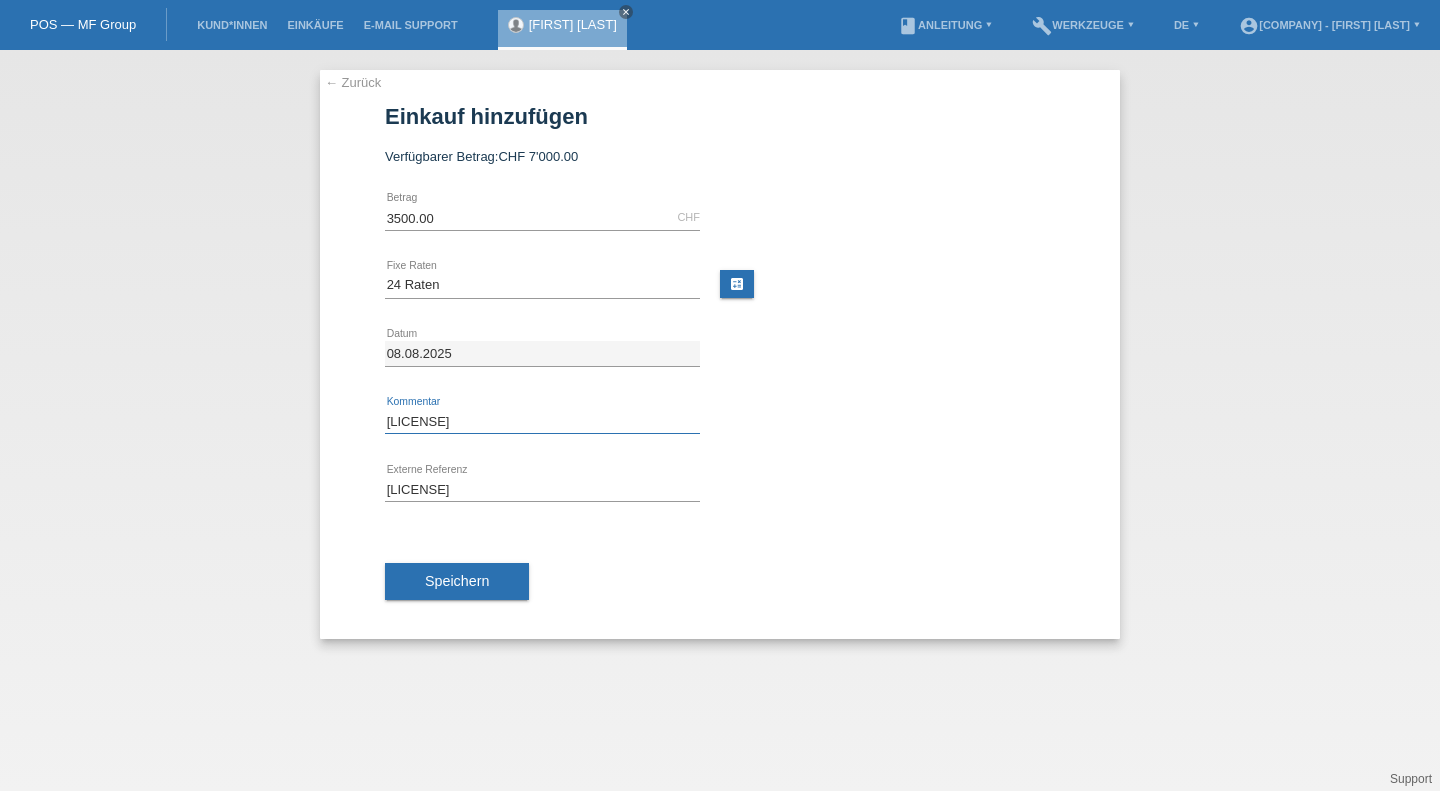 drag, startPoint x: 497, startPoint y: 428, endPoint x: 254, endPoint y: 382, distance: 247.31558 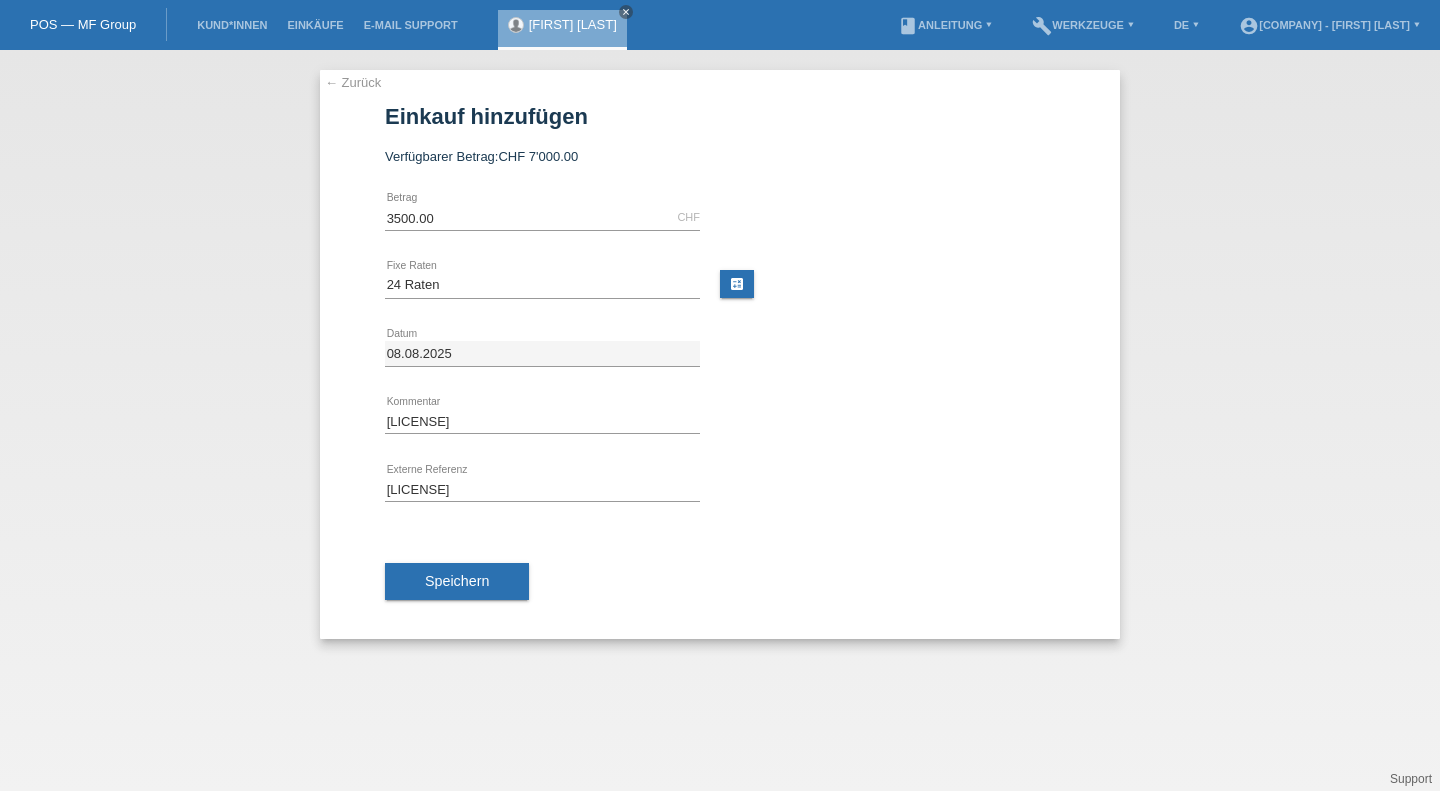 click on "Speichern" at bounding box center (457, 582) 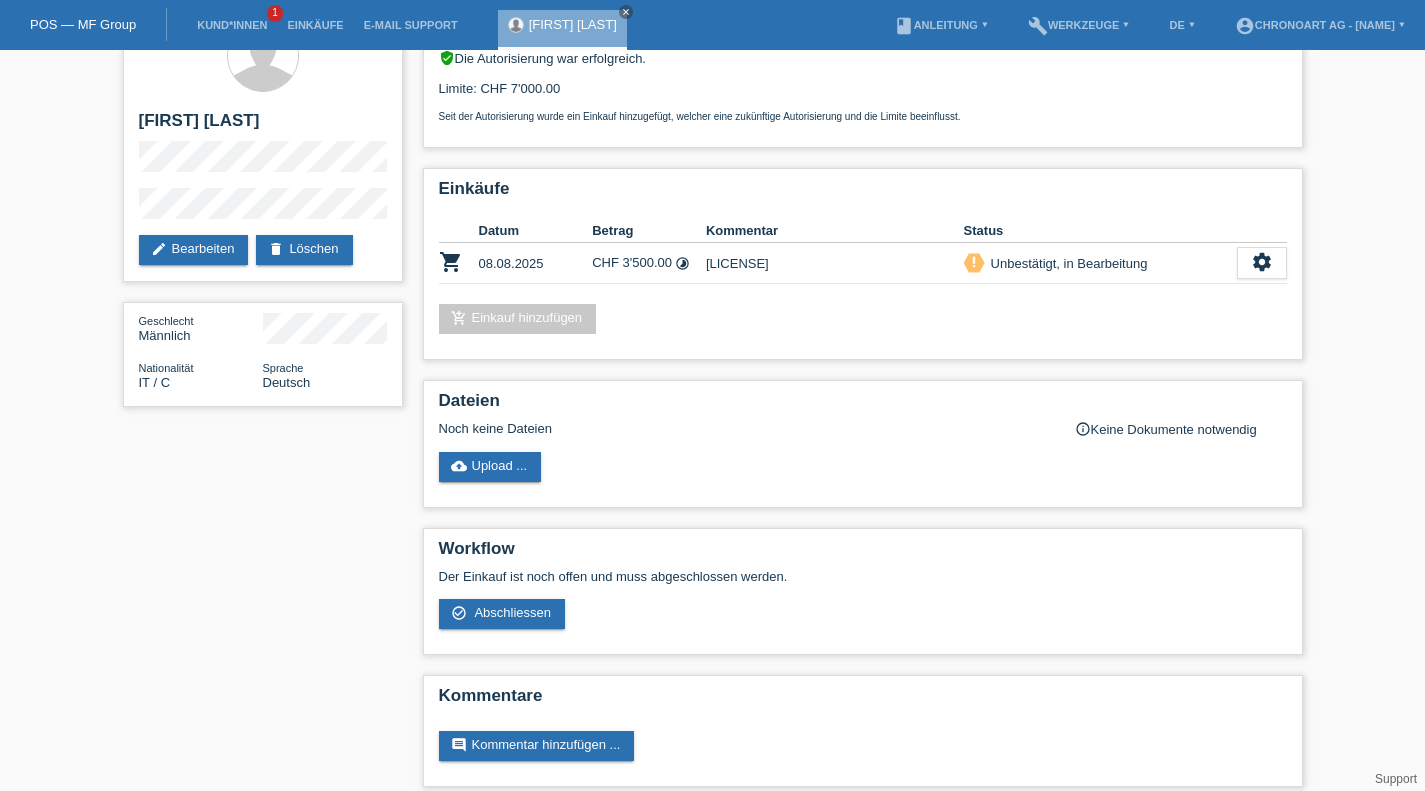 scroll, scrollTop: 74, scrollLeft: 0, axis: vertical 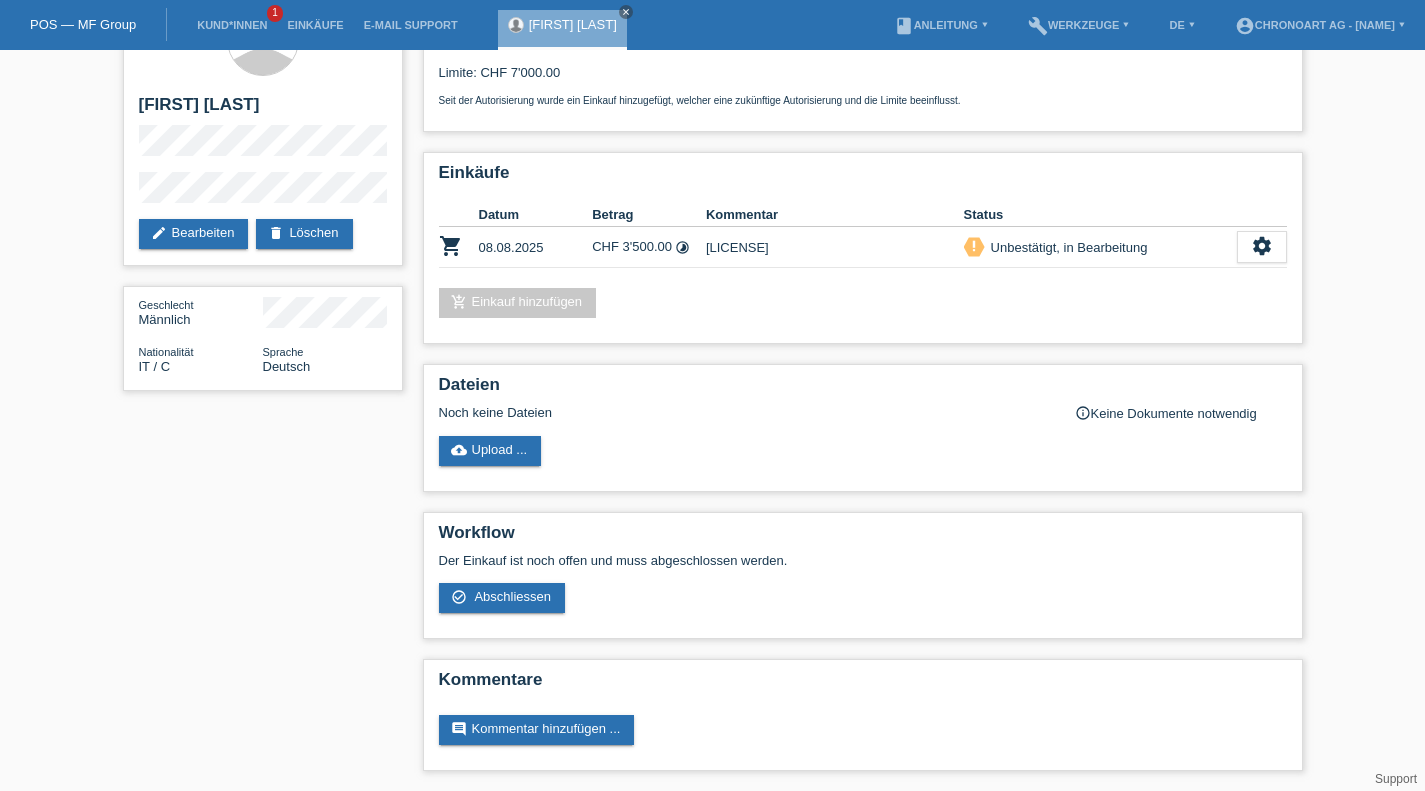 click on "cloud_upload" at bounding box center (459, 450) 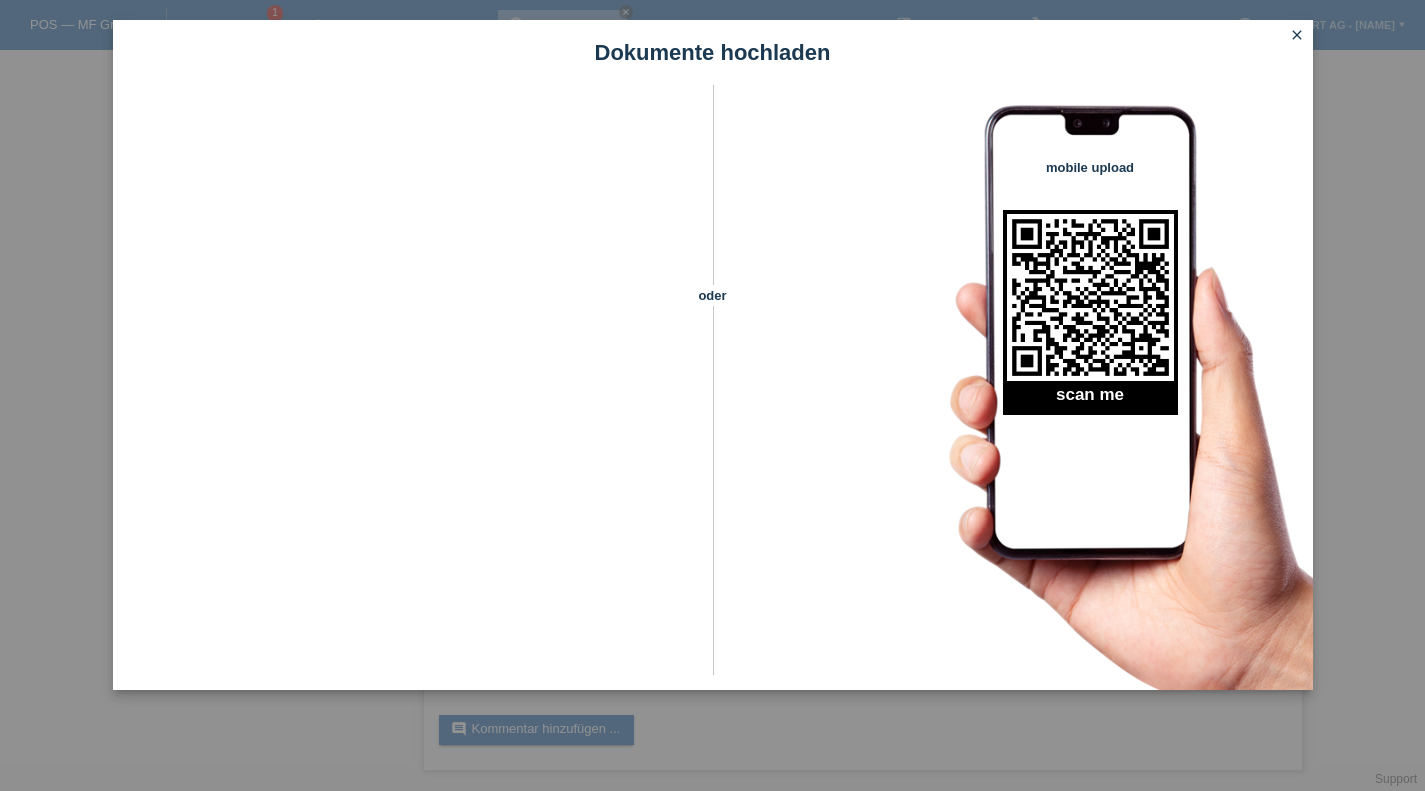 click on "close" at bounding box center [1297, 36] 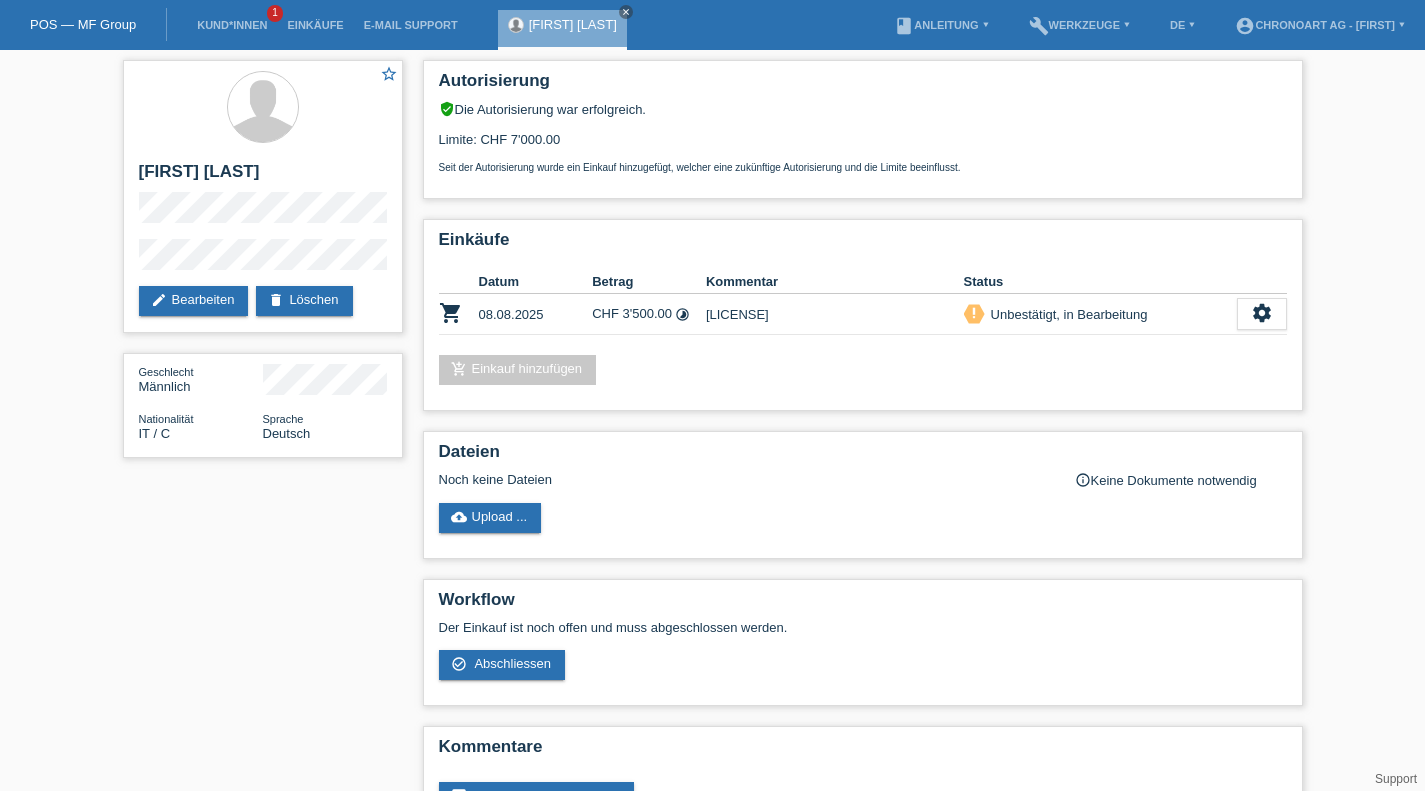 scroll, scrollTop: 74, scrollLeft: 0, axis: vertical 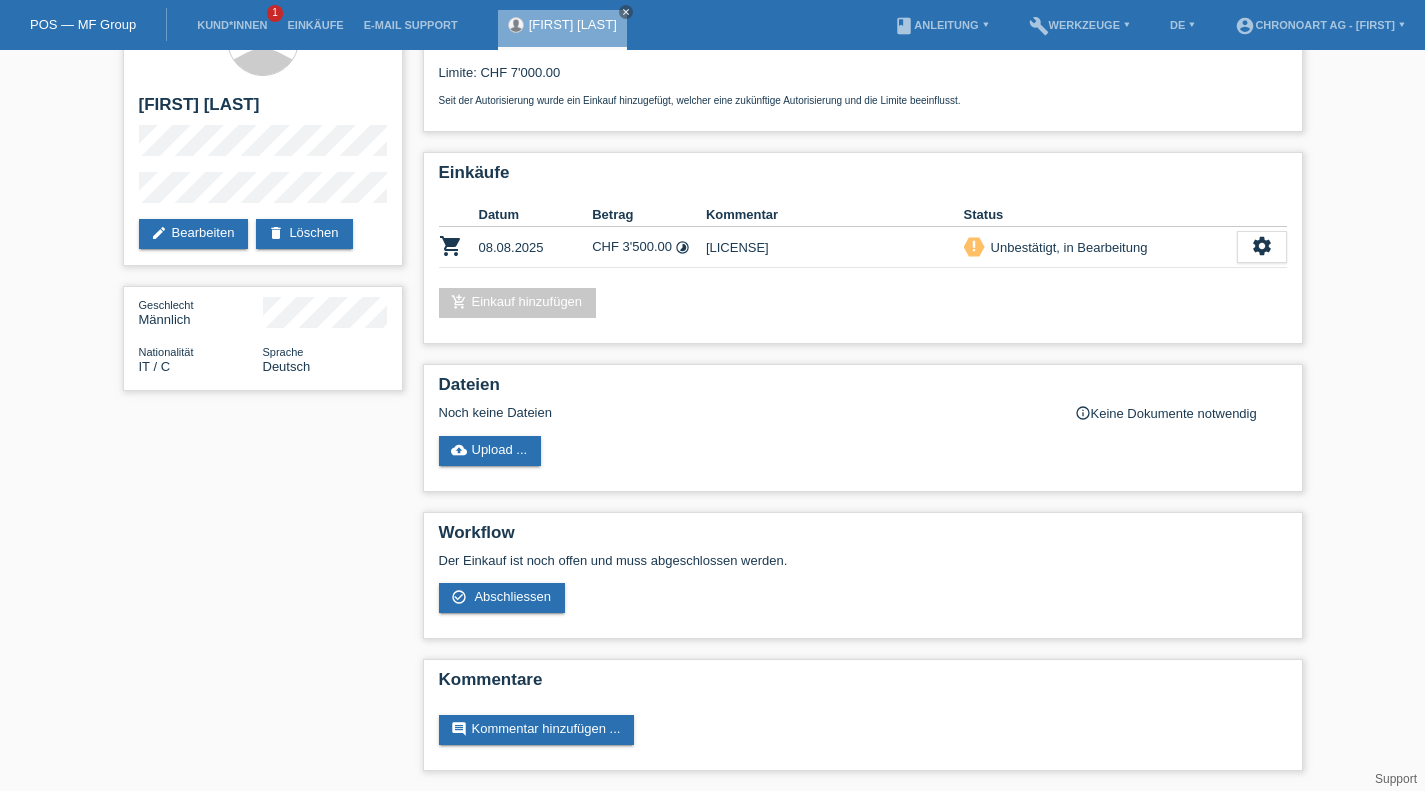 click on "cloud_upload" at bounding box center [459, 450] 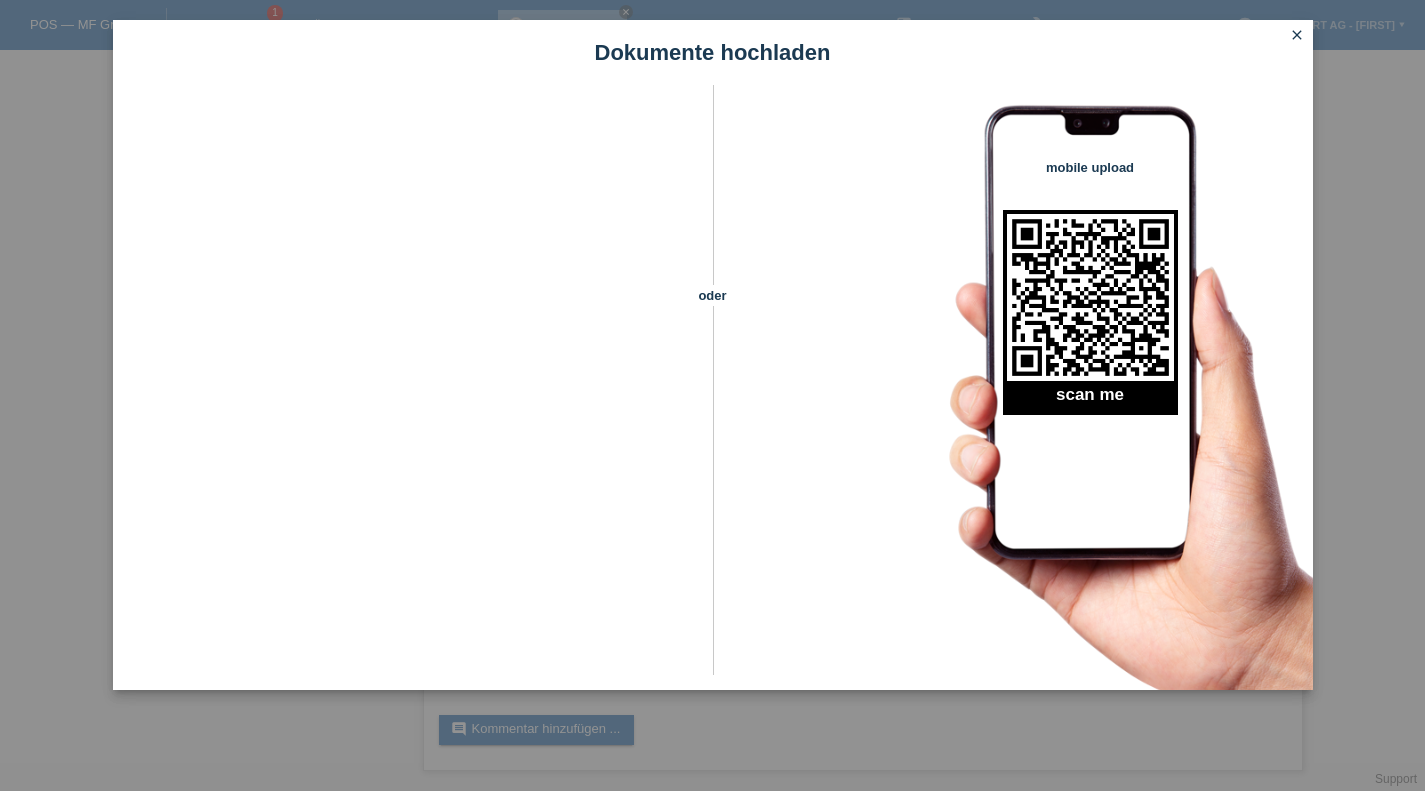 click on "close" at bounding box center (1297, 35) 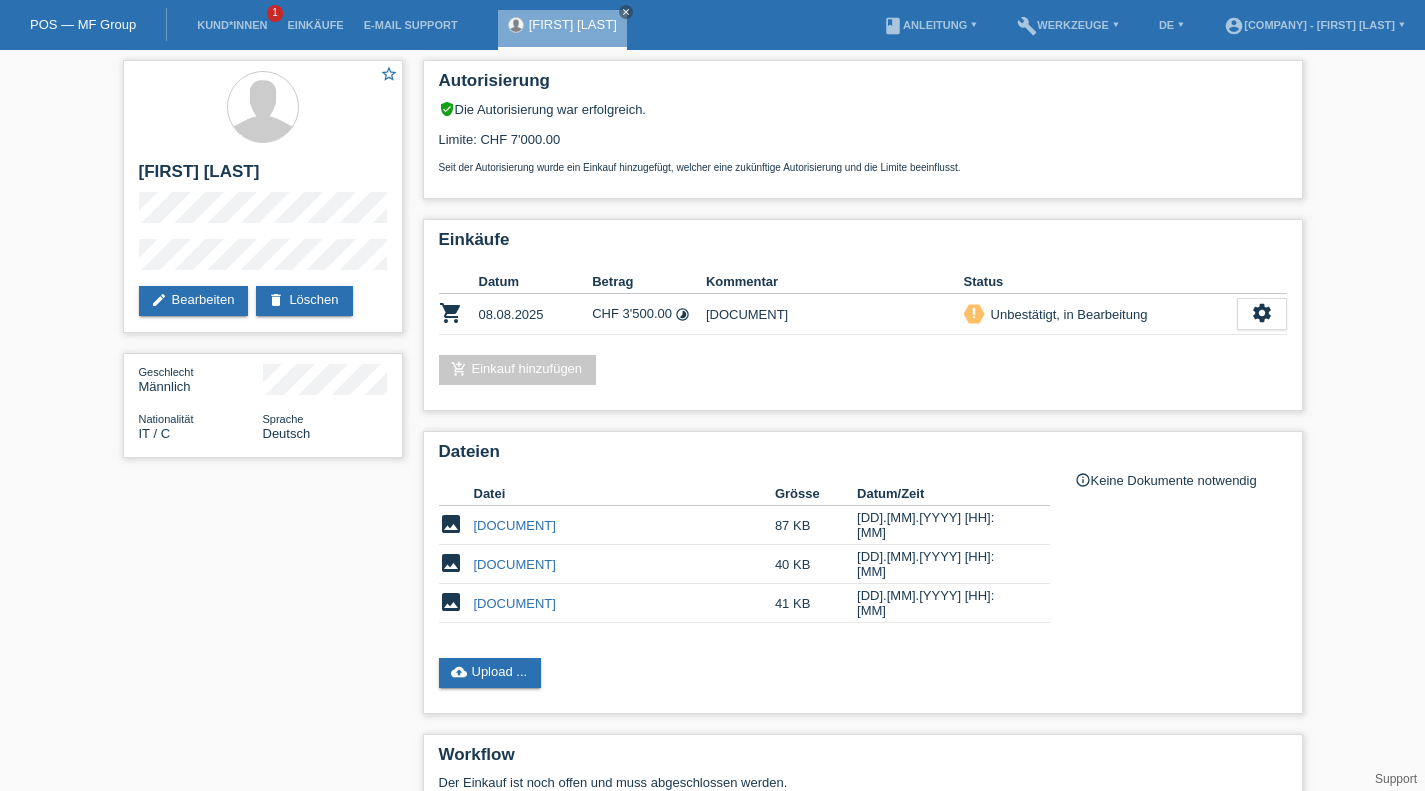 scroll, scrollTop: 75, scrollLeft: 0, axis: vertical 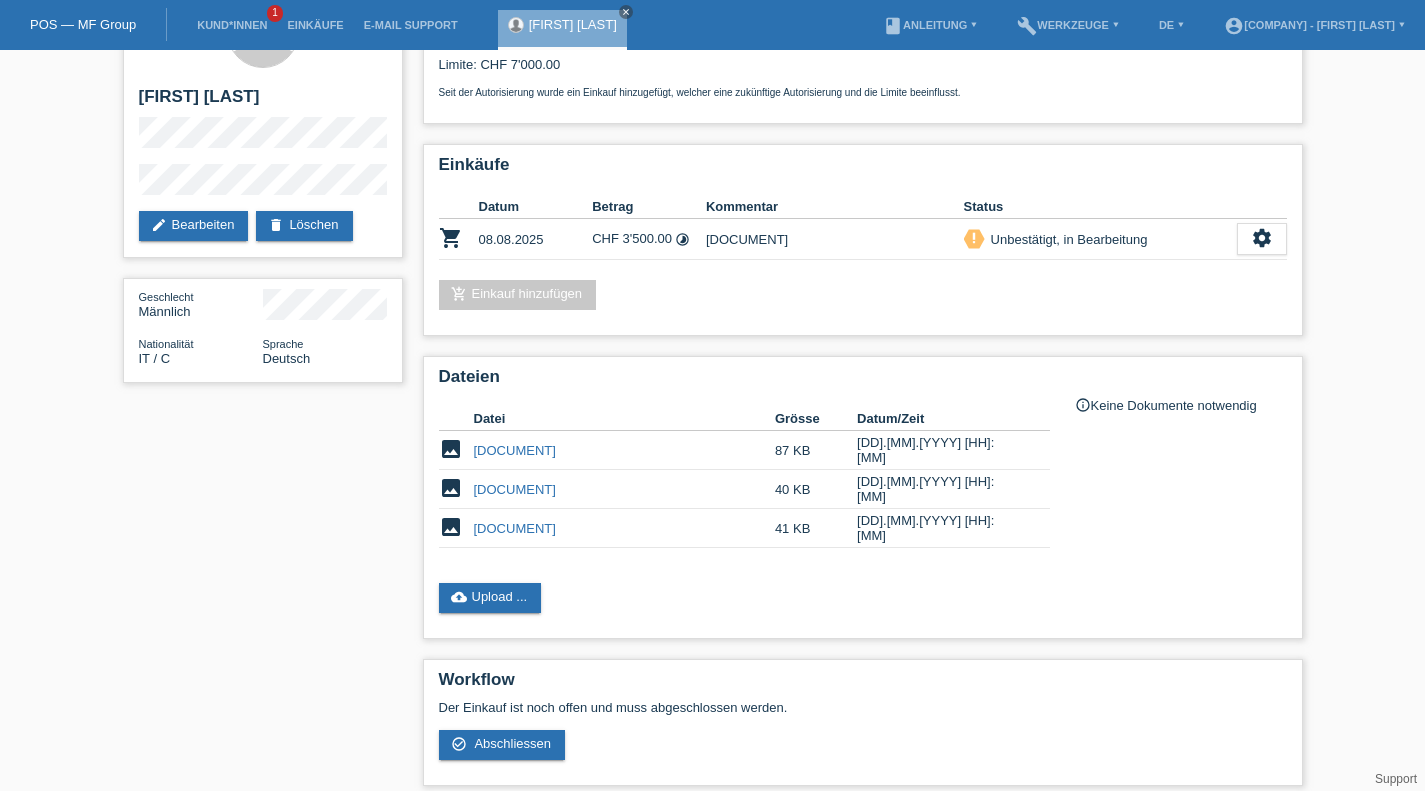 click on "settings" at bounding box center [1262, 238] 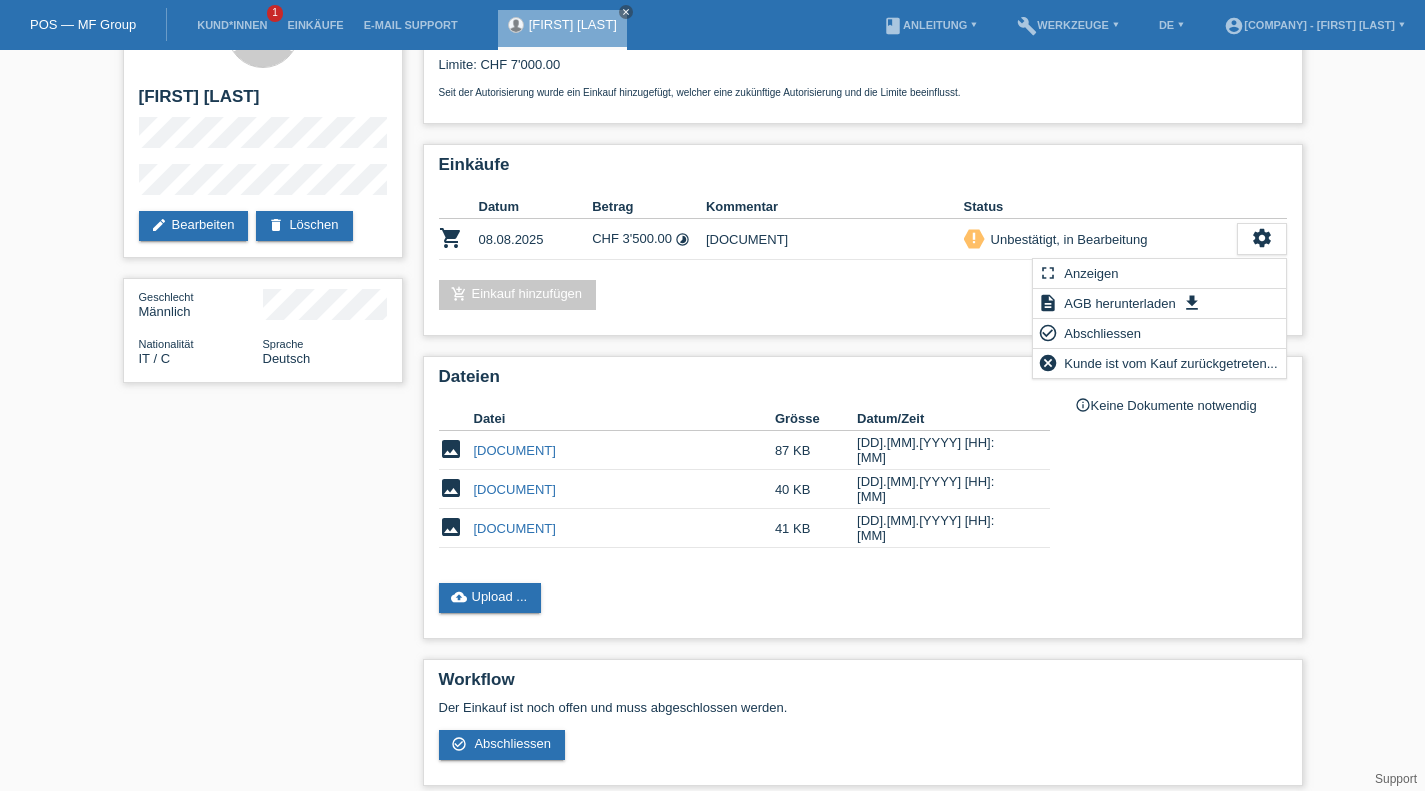 click on "Abschliessen" at bounding box center (1102, 333) 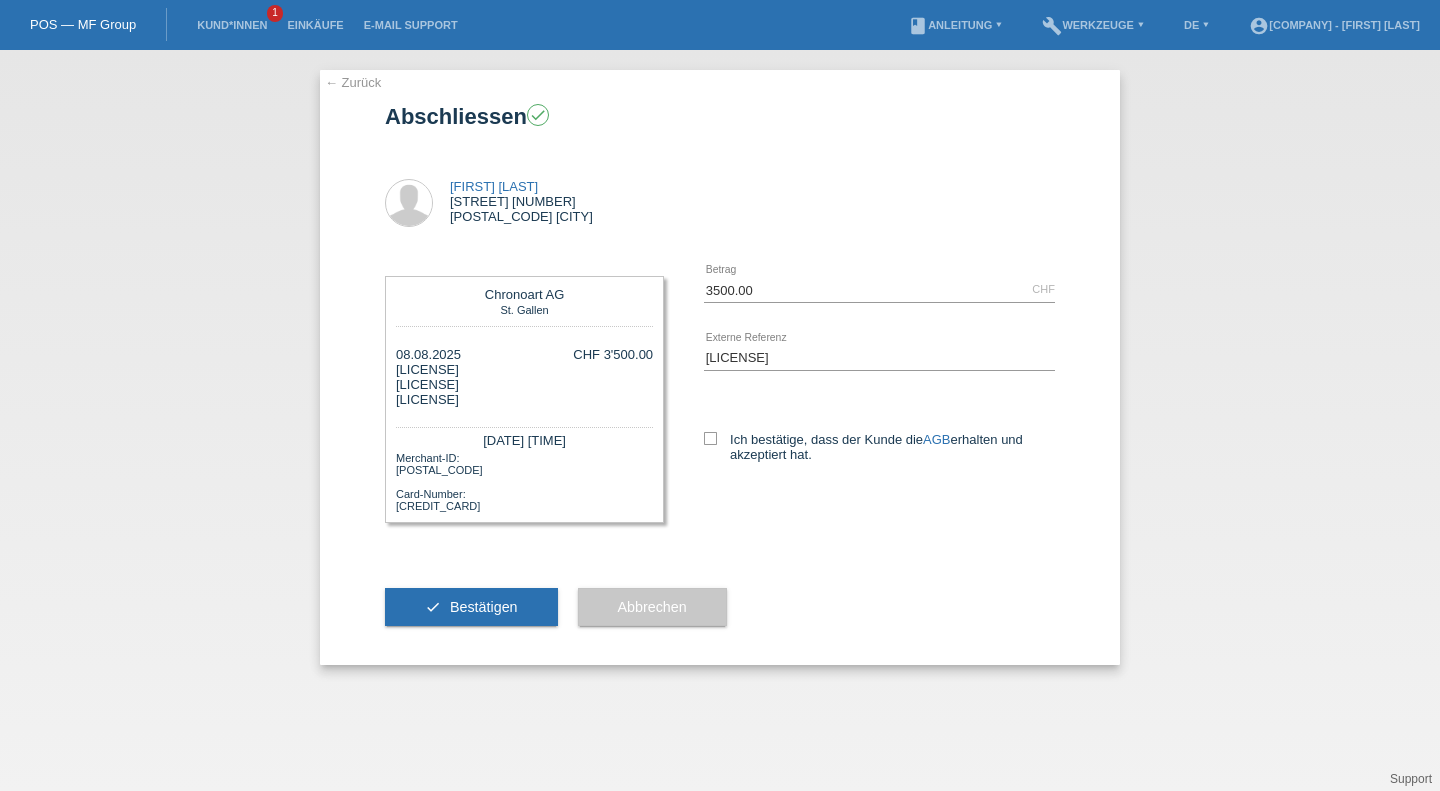 scroll, scrollTop: 0, scrollLeft: 0, axis: both 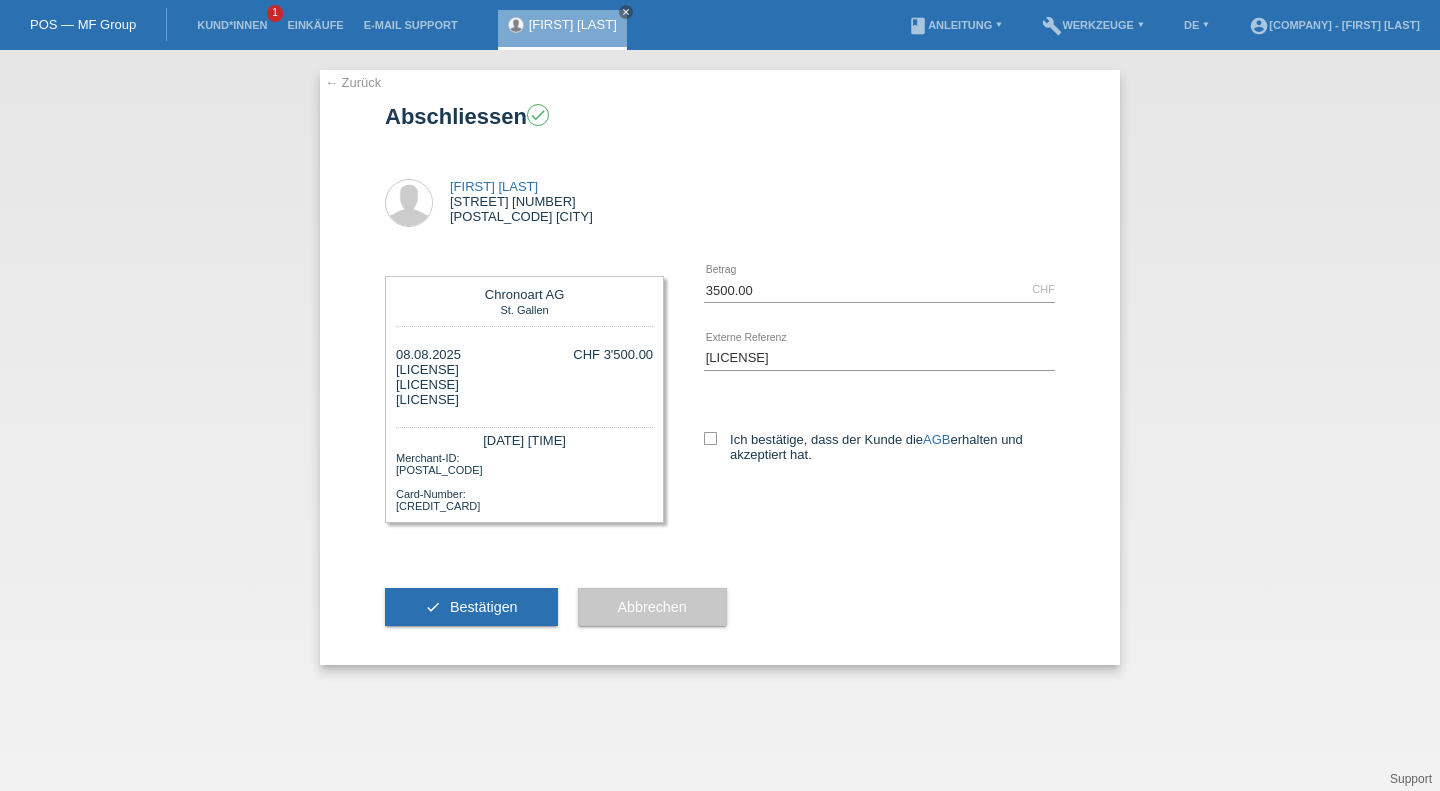 click on "Ich bestätige, dass der Kunde die  AGB  erhalten und akzeptiert hat." at bounding box center (879, 443) 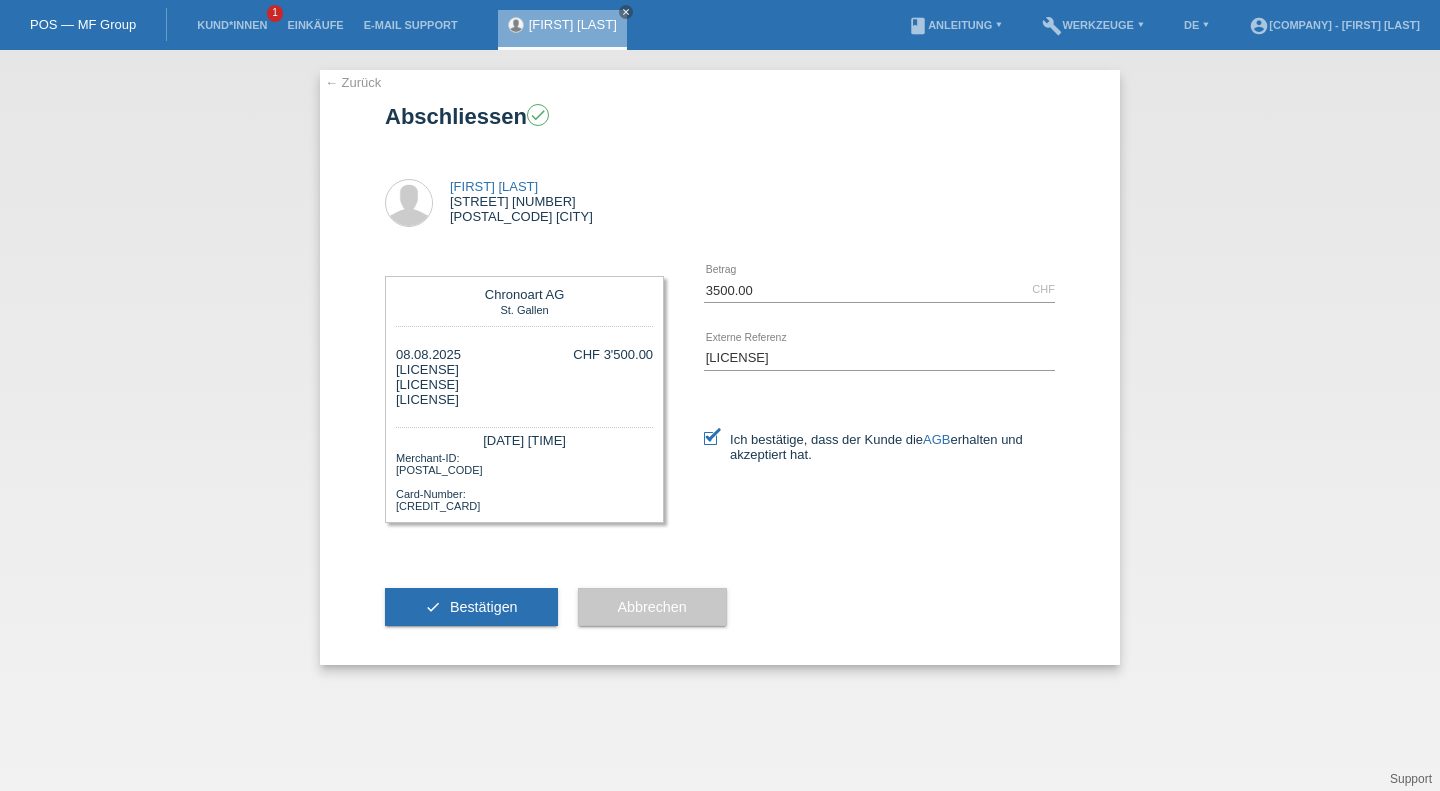 click on "check   Bestätigen" at bounding box center (471, 607) 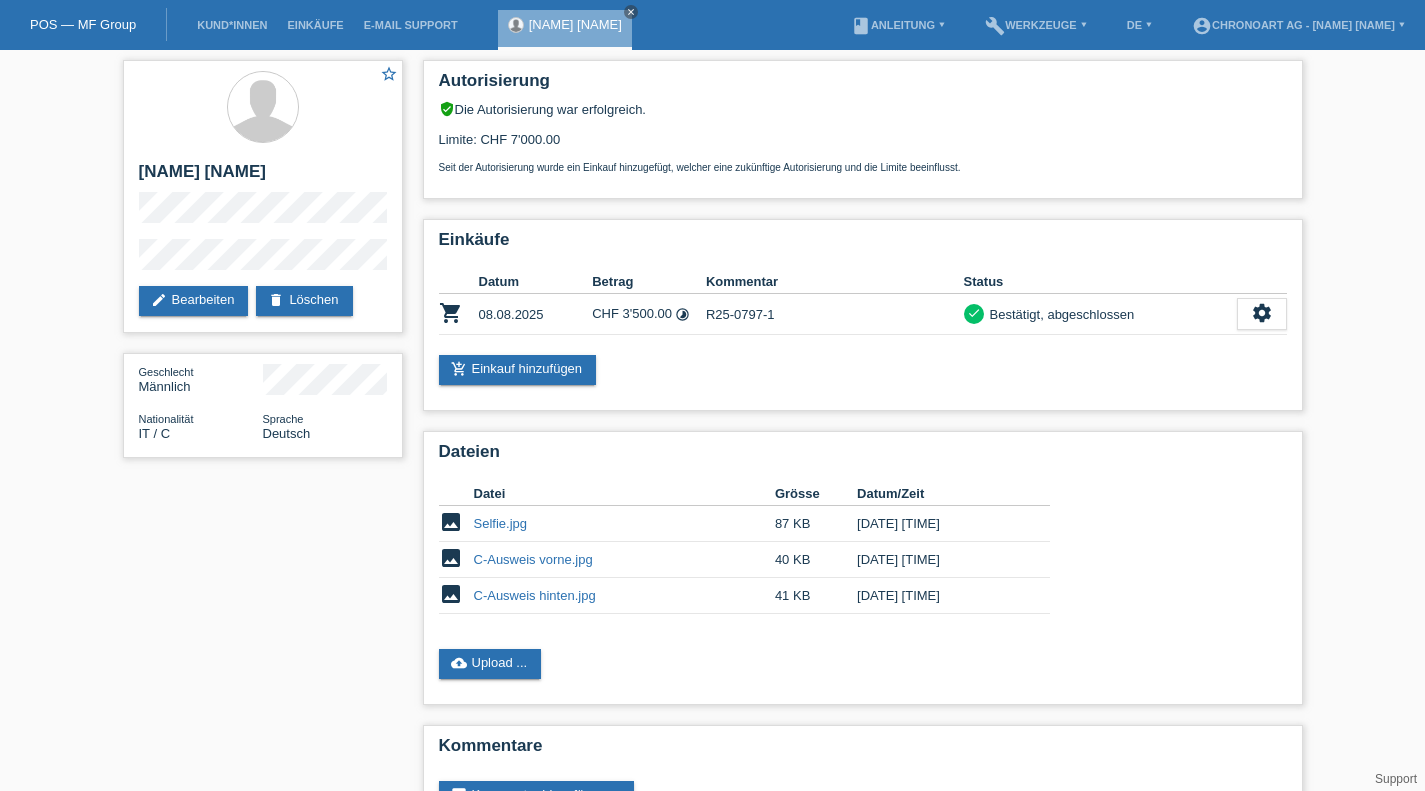 scroll, scrollTop: 0, scrollLeft: 0, axis: both 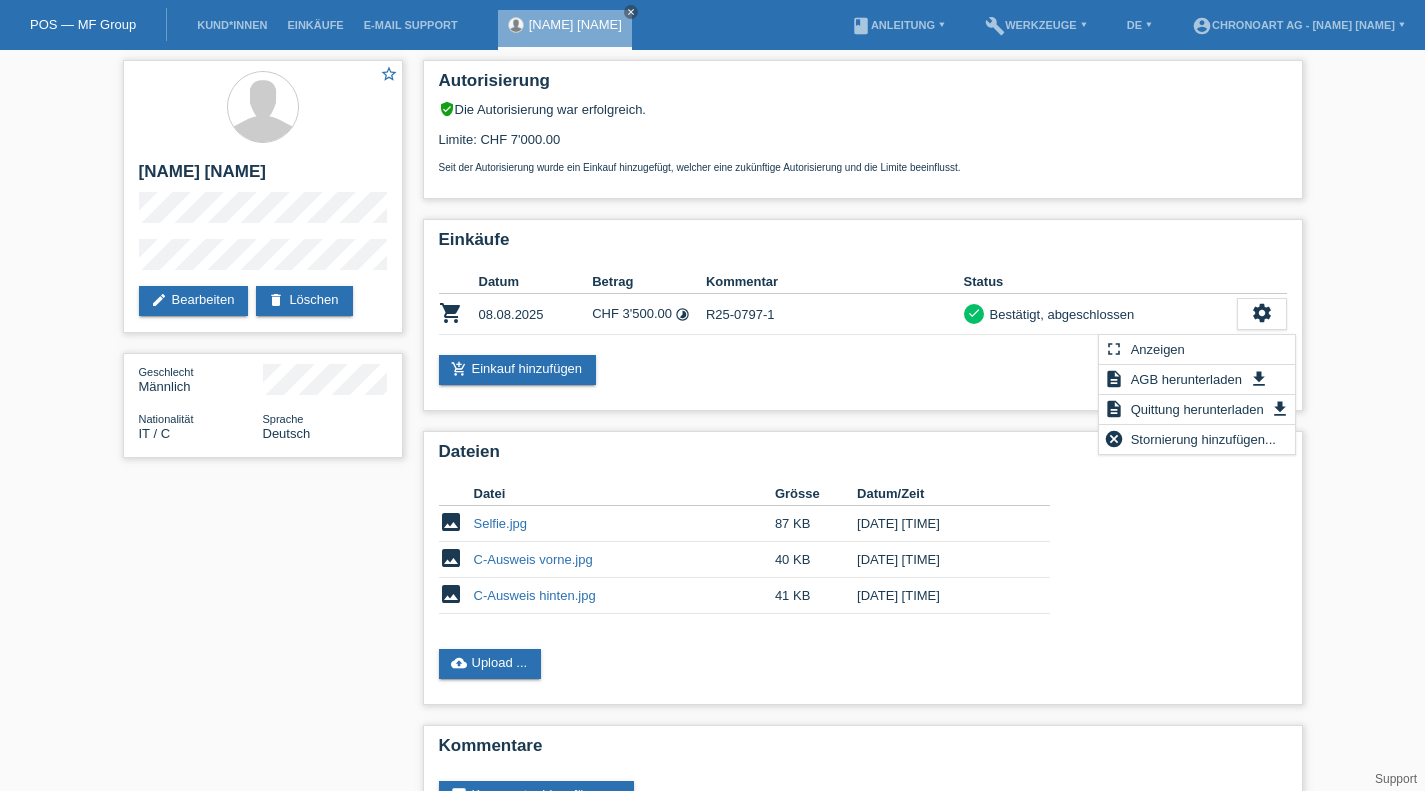 click on "fullscreen   Anzeigen" at bounding box center (1197, 350) 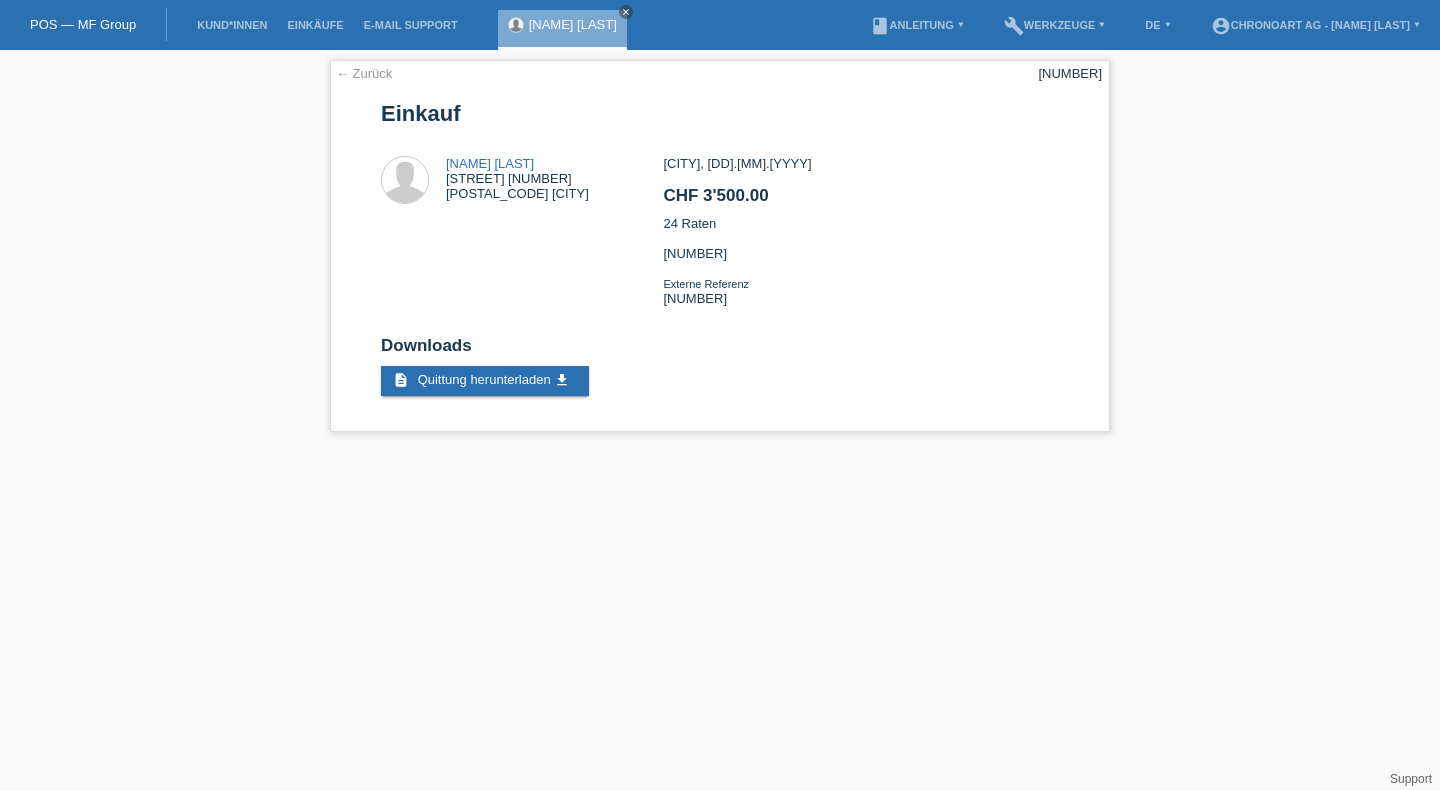 scroll, scrollTop: 0, scrollLeft: 0, axis: both 